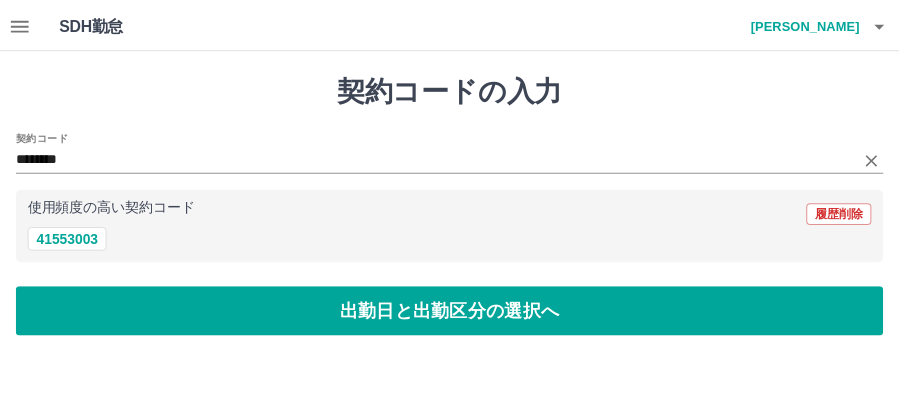 scroll, scrollTop: 0, scrollLeft: 0, axis: both 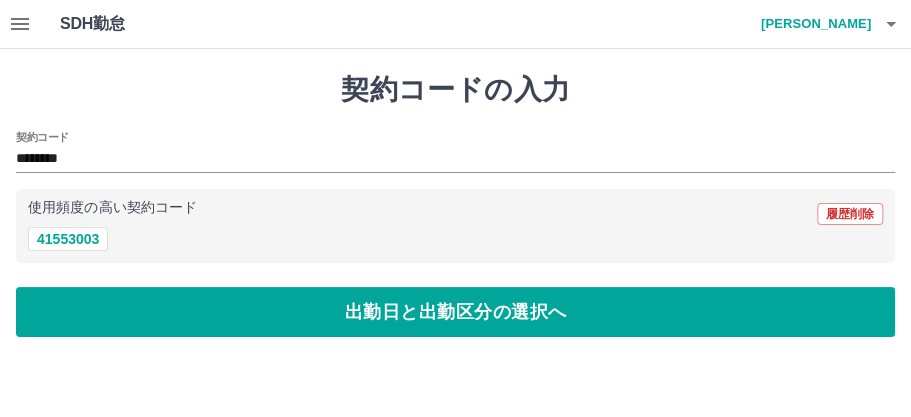 click on "使用頻度の高い契約コード 履歴削除" at bounding box center [455, 214] 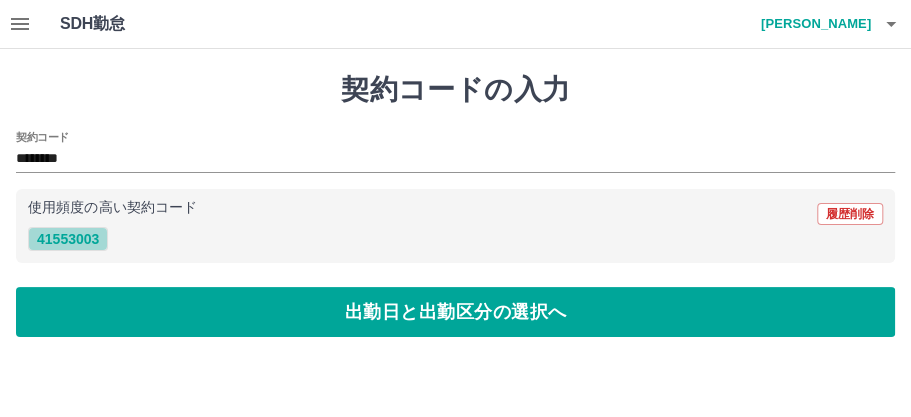 click on "41553003" at bounding box center (68, 239) 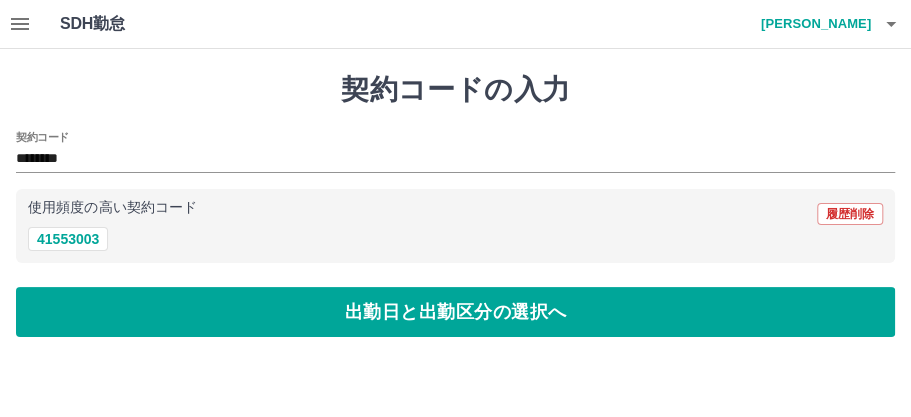 click on "契約コードの入力 契約コード ******** 使用頻度の高い契約コード 履歴削除 41553003 出勤日と出勤区分の選択へ" at bounding box center [455, 205] 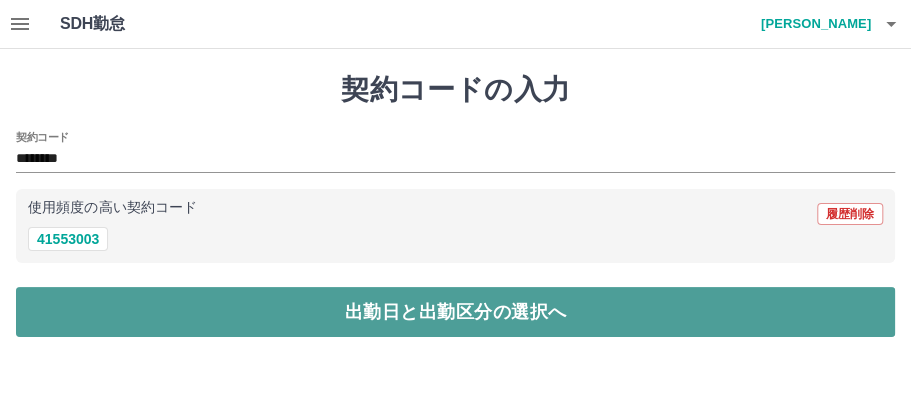 click on "出勤日と出勤区分の選択へ" at bounding box center [455, 312] 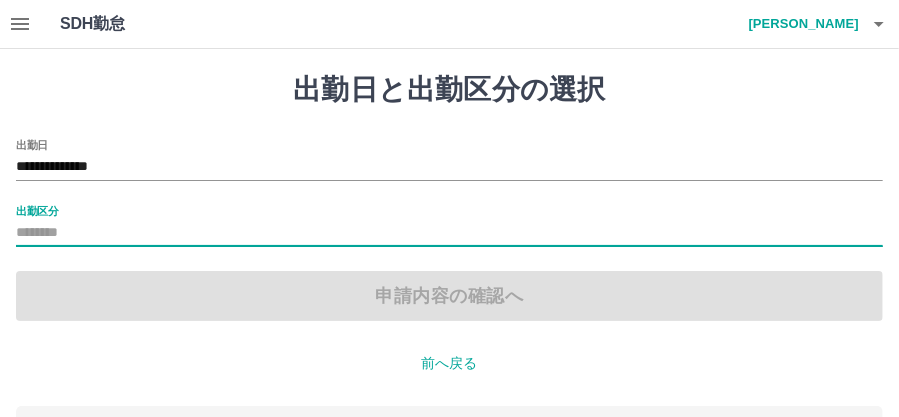 click on "出勤区分" at bounding box center [449, 233] 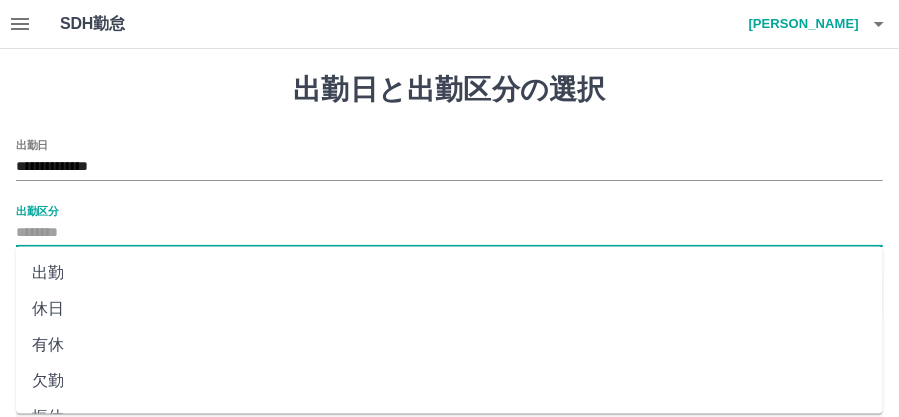 click on "出勤区分" at bounding box center (37, 210) 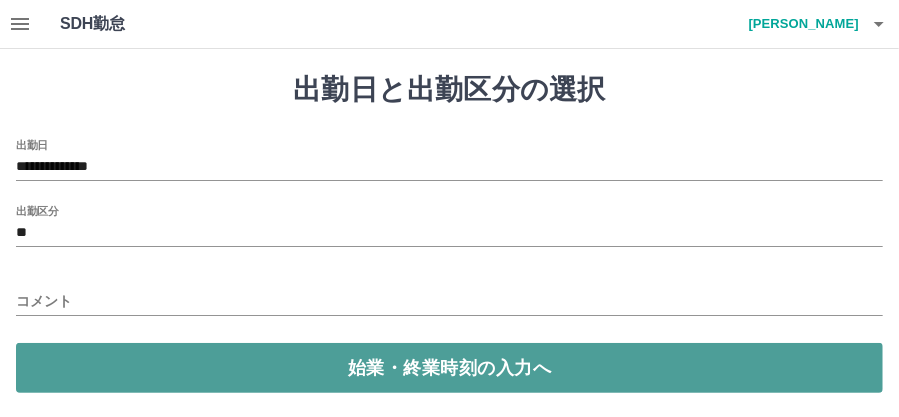 click on "始業・終業時刻の入力へ" at bounding box center [449, 368] 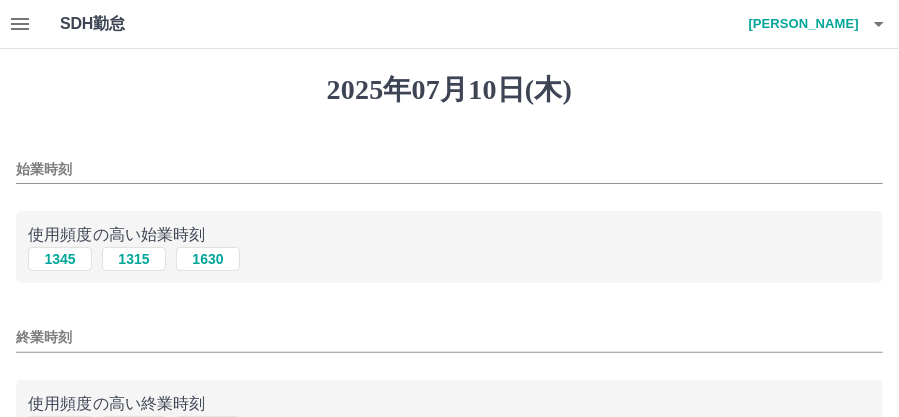 click on "1345 1315 1630" at bounding box center [449, 259] 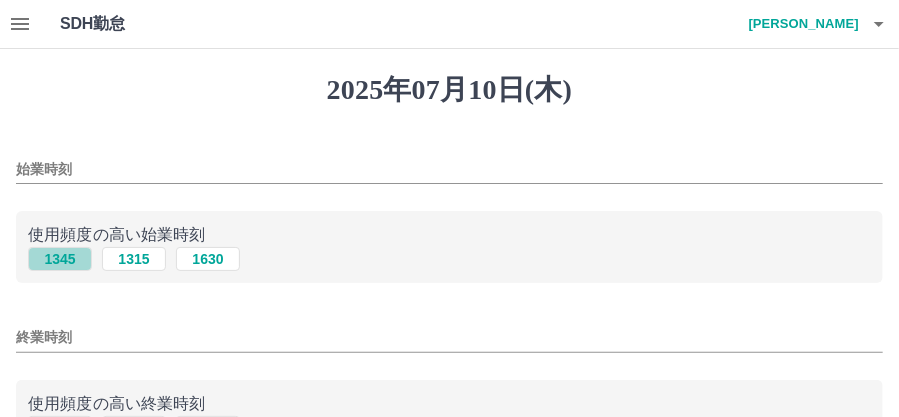 click on "1345" at bounding box center [60, 259] 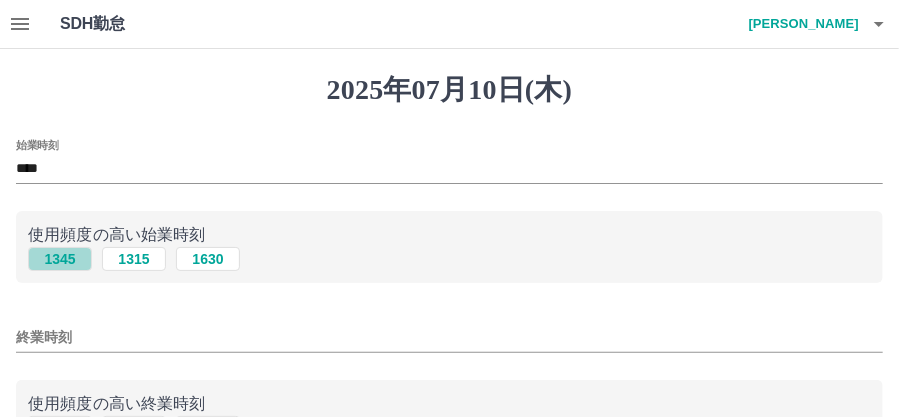 click on "1345" at bounding box center (60, 259) 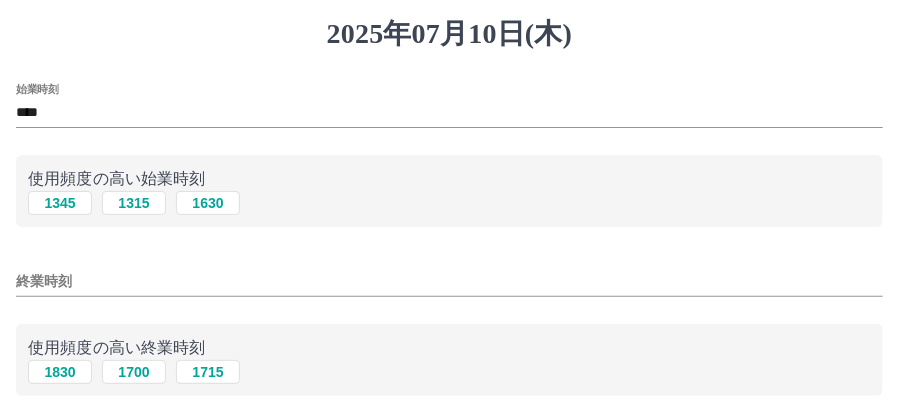 scroll, scrollTop: 58, scrollLeft: 0, axis: vertical 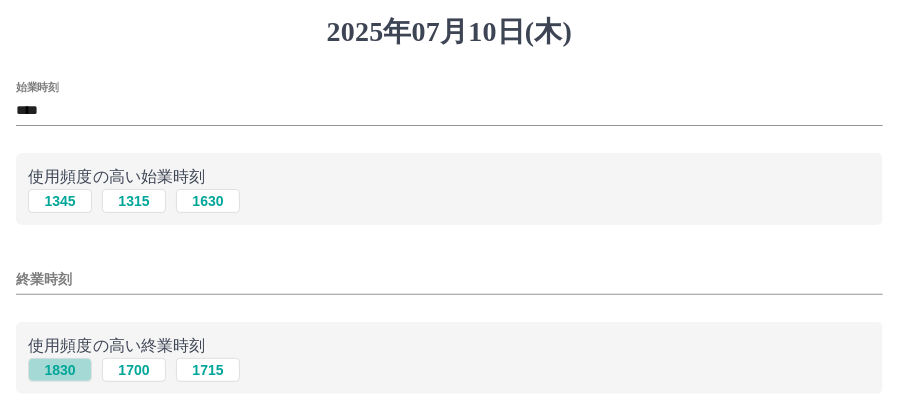 click on "1830" at bounding box center (60, 370) 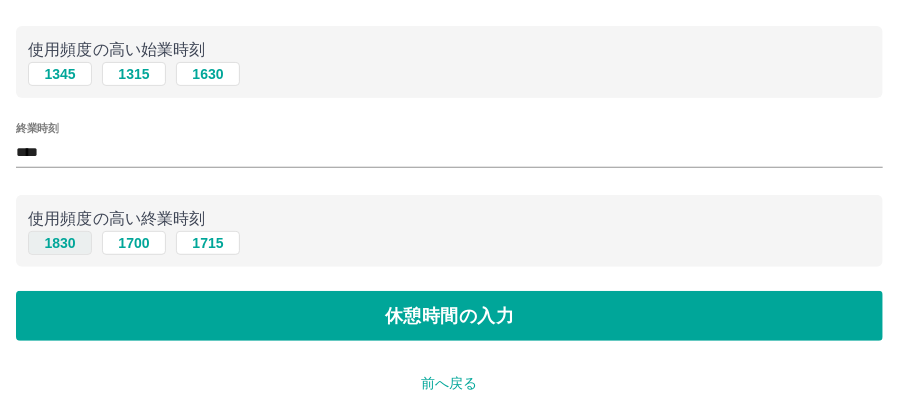 scroll, scrollTop: 186, scrollLeft: 0, axis: vertical 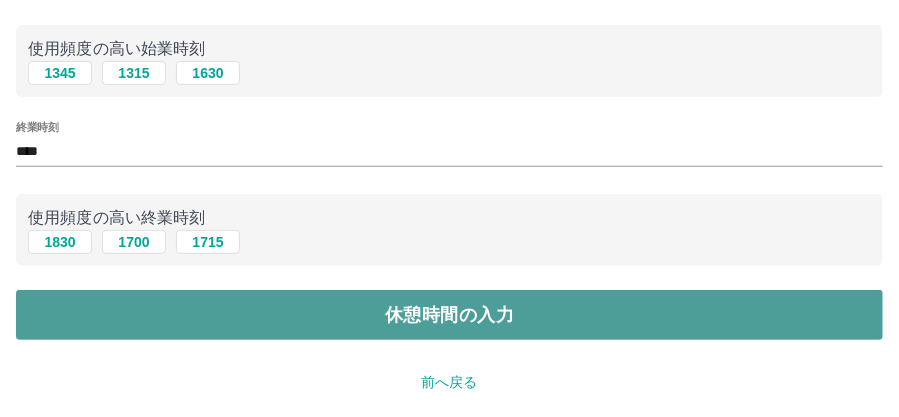 click on "休憩時間の入力" at bounding box center (449, 315) 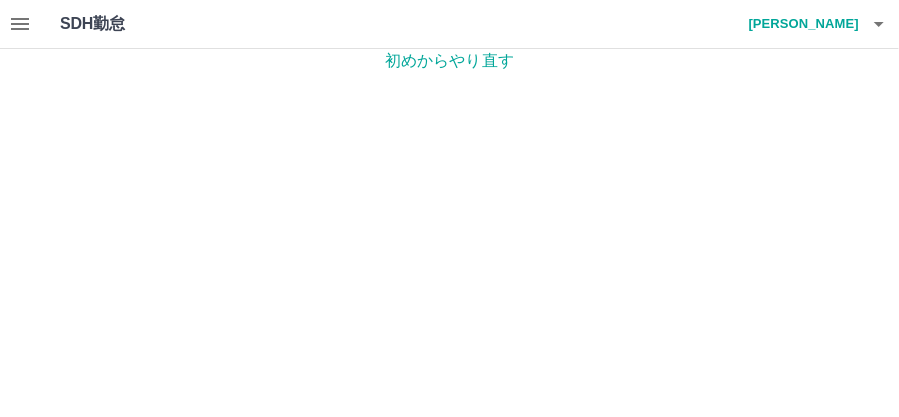scroll, scrollTop: 0, scrollLeft: 0, axis: both 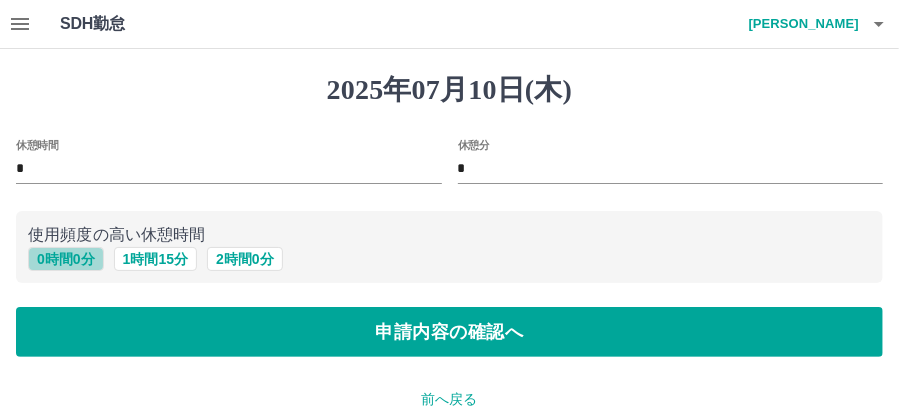 click on "0 時間 0 分" at bounding box center (66, 259) 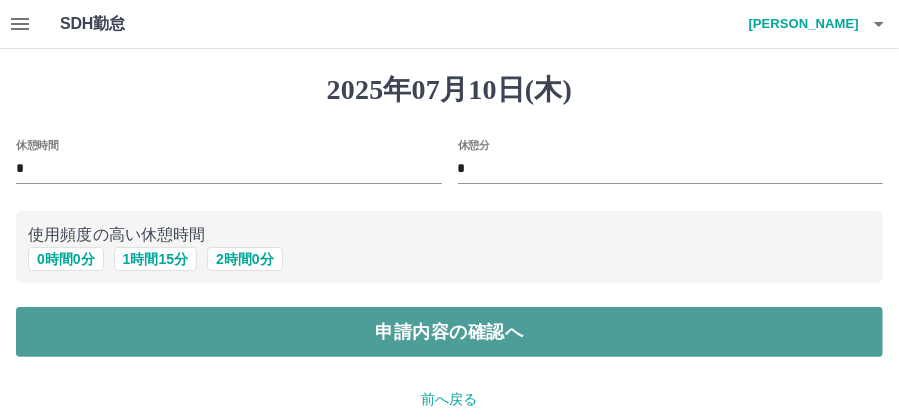 click on "申請内容の確認へ" at bounding box center (449, 332) 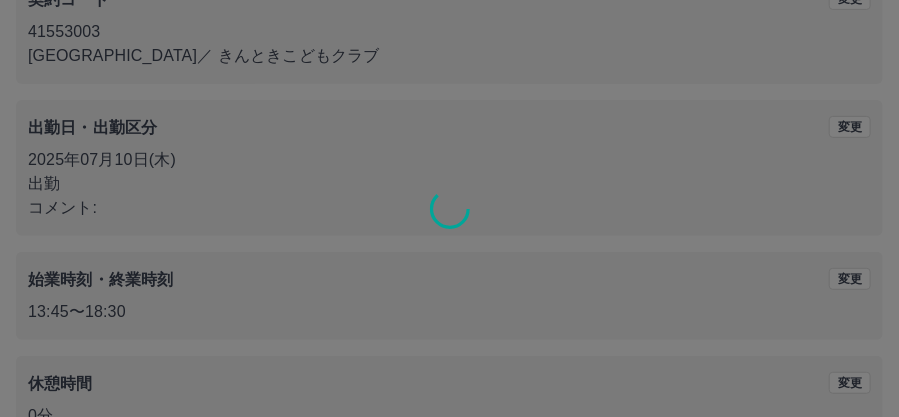 scroll, scrollTop: 332, scrollLeft: 0, axis: vertical 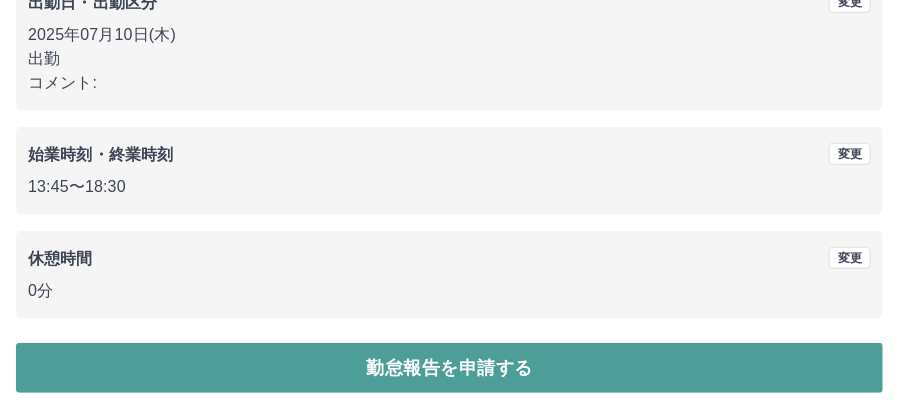click on "勤怠報告を申請する" at bounding box center [449, 368] 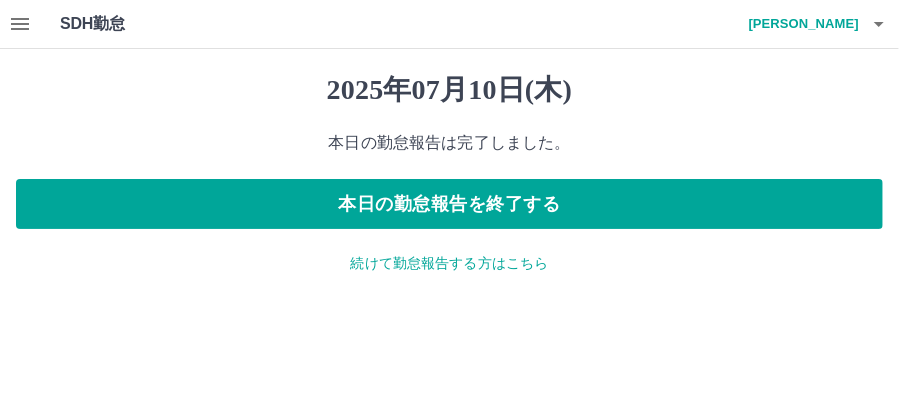 scroll, scrollTop: 0, scrollLeft: 0, axis: both 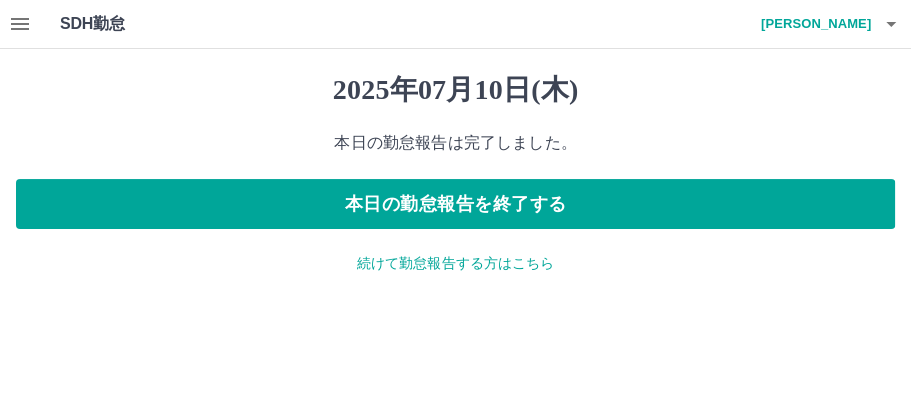 click on "続けて勤怠報告する方はこちら" at bounding box center (455, 263) 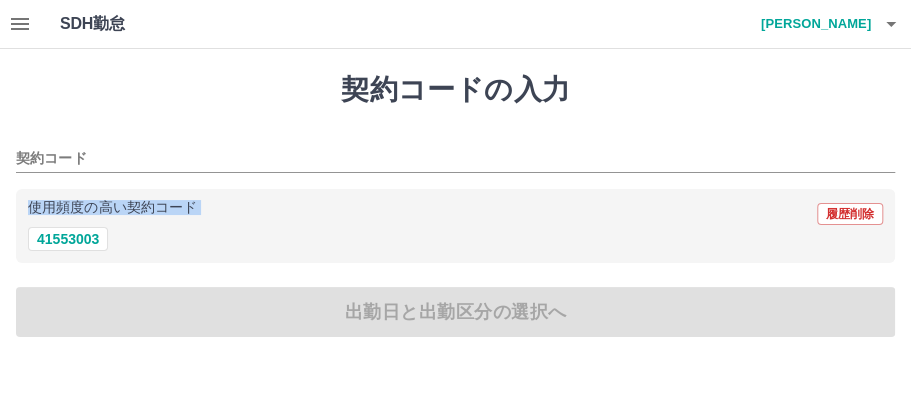 drag, startPoint x: 241, startPoint y: 173, endPoint x: 72, endPoint y: 257, distance: 188.72467 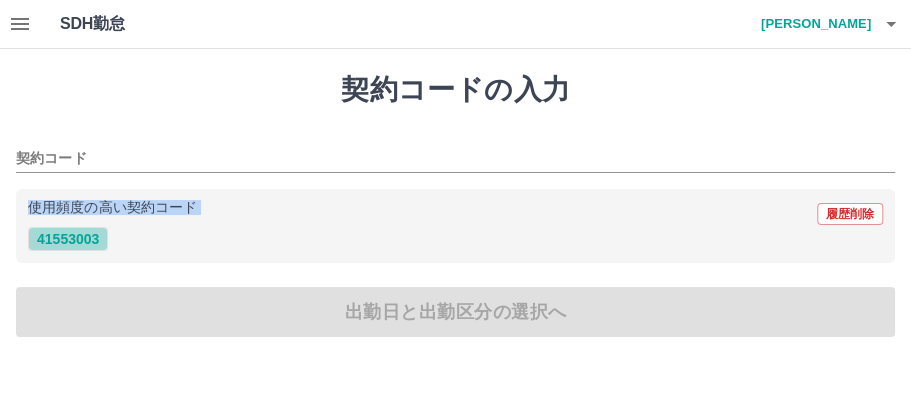 click on "41553003" at bounding box center (68, 239) 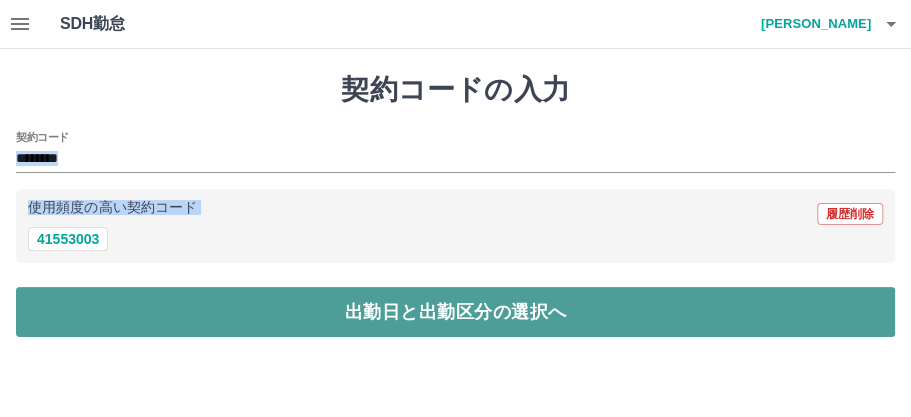 click on "出勤日と出勤区分の選択へ" at bounding box center (455, 312) 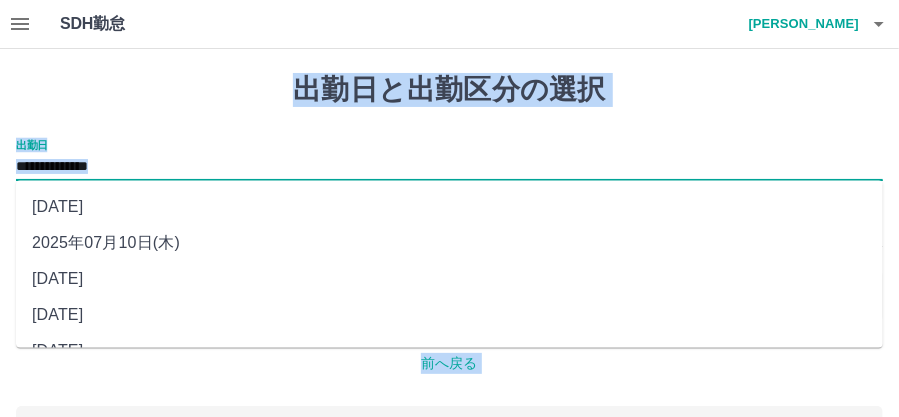 click on "**********" at bounding box center (449, 167) 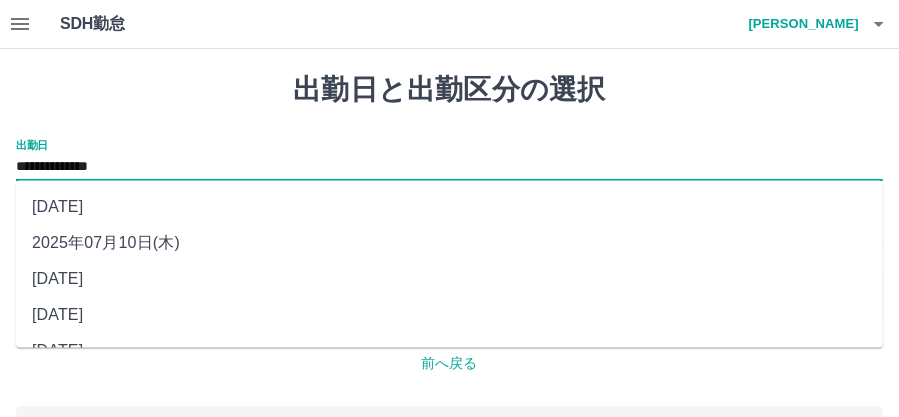 click on "2025年07月10日(木)" at bounding box center [449, 243] 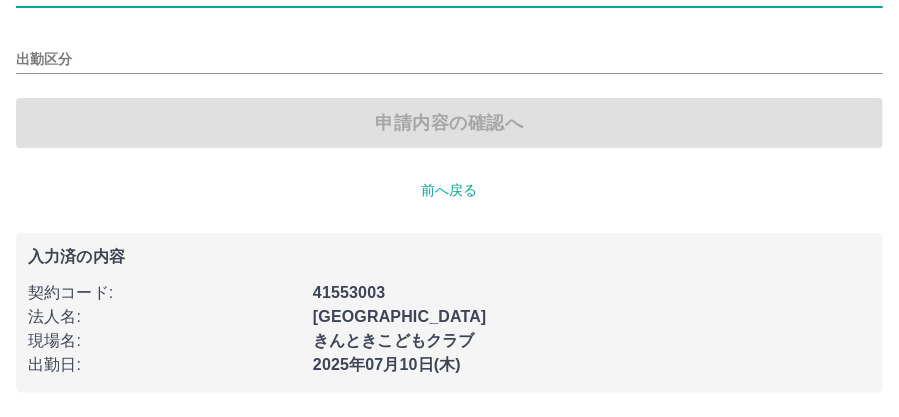 scroll, scrollTop: 171, scrollLeft: 0, axis: vertical 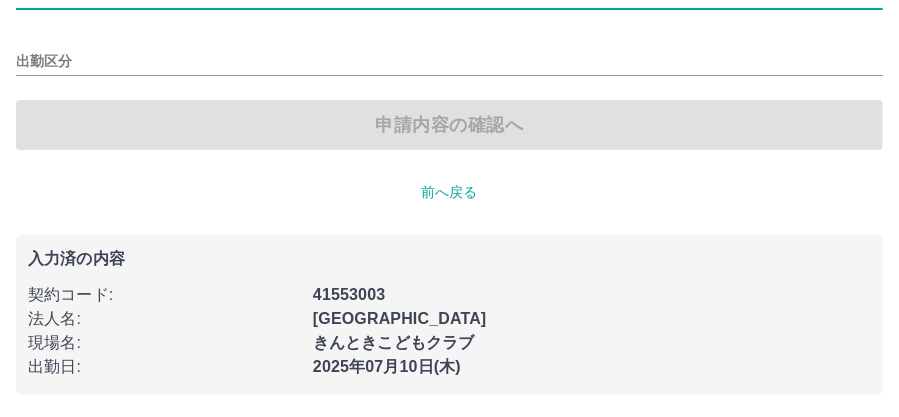 click on "前へ戻る" at bounding box center (449, 192) 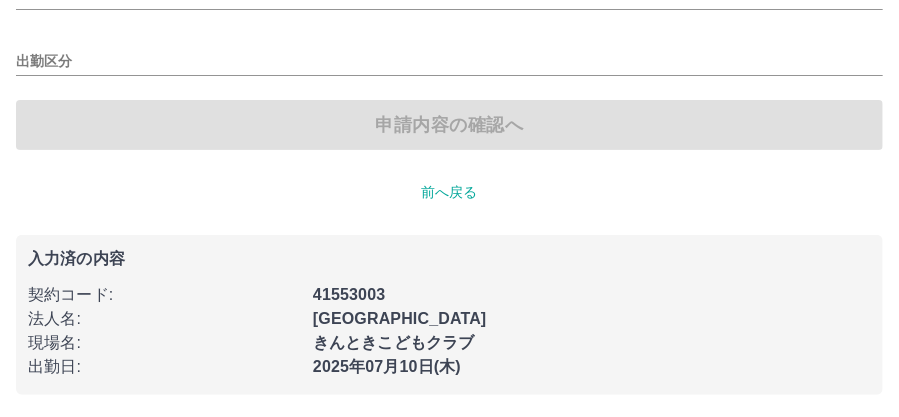 scroll, scrollTop: 0, scrollLeft: 0, axis: both 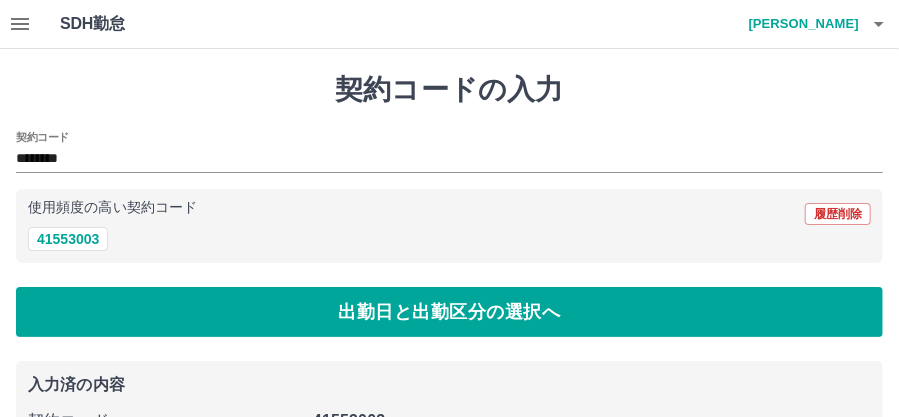 click on "使用頻度の高い契約コード 履歴削除 41553003" at bounding box center (449, 226) 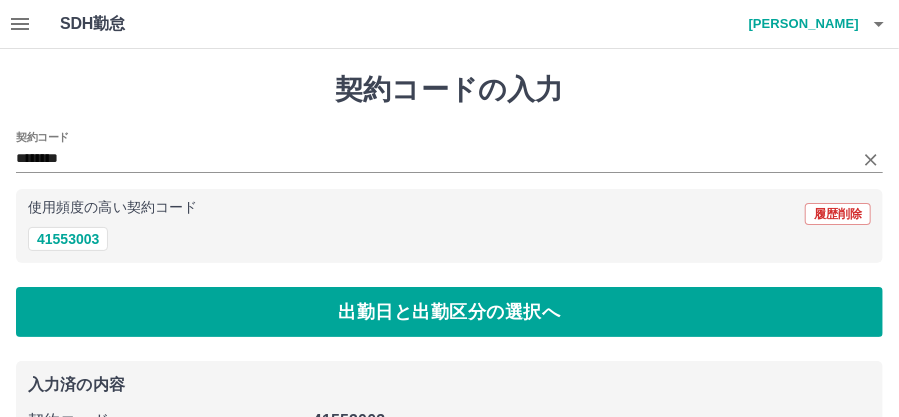 click on "契約コード ********" at bounding box center [449, 152] 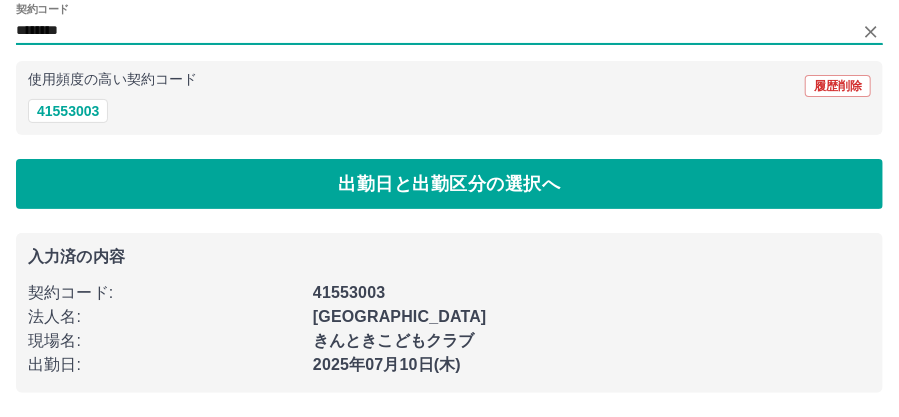 scroll, scrollTop: 0, scrollLeft: 0, axis: both 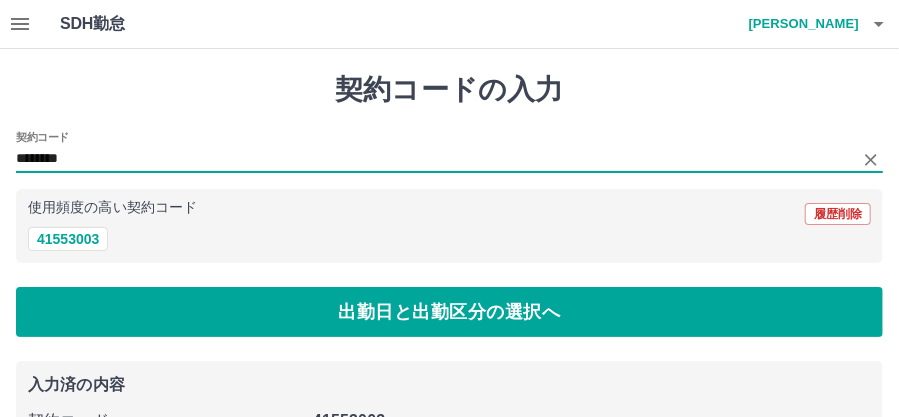 click on "契約コードの入力 契約コード ******** 使用頻度の高い契約コード 履歴削除 41553003 出勤日と出勤区分の選択へ 入力済の内容 契約コード : 41553003 法人名 : 箱根町 現場名 : きんときこどもクラブ 出勤日 : 2025年07月10日(木)" at bounding box center (449, 297) 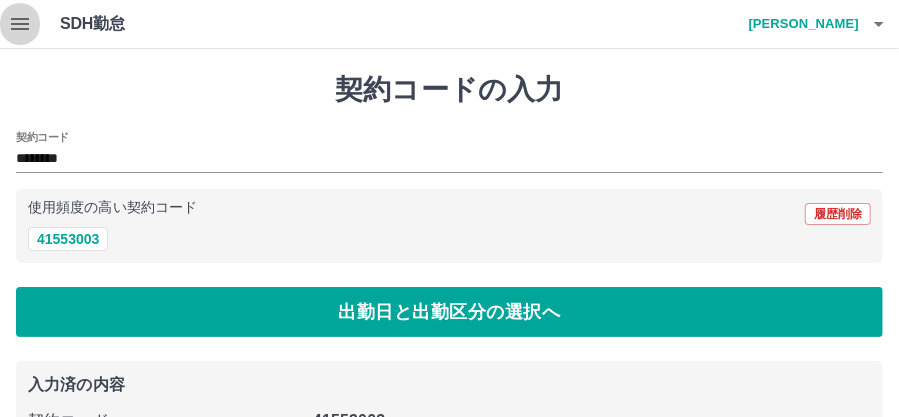 click 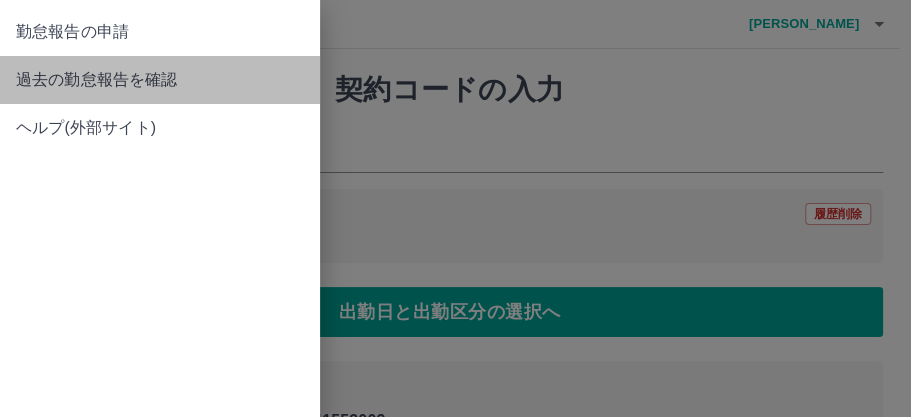 click on "過去の勤怠報告を確認" at bounding box center [160, 80] 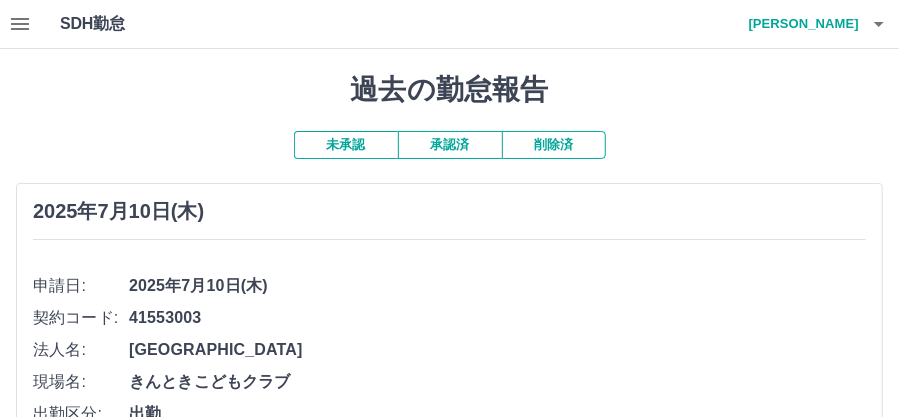 click at bounding box center [449, 208] 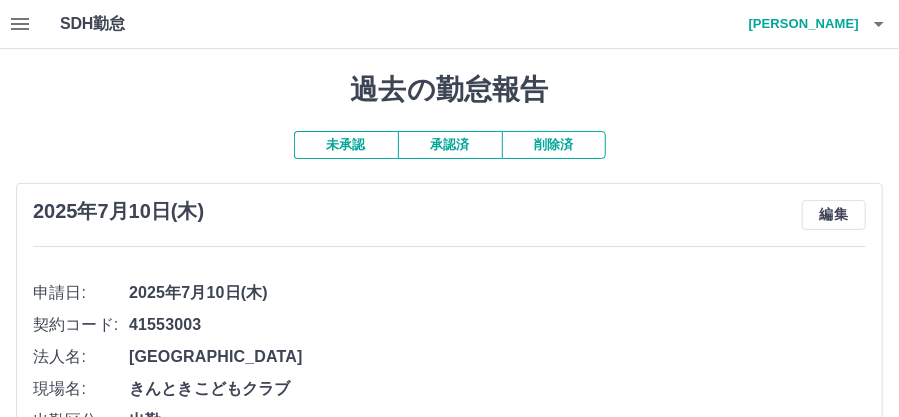 click on "過去の勤怠報告 未承認 承認済 削除済 2025年7月10日(木) 編集 申請日: 2025年7月10日(木) 契約コード: 41553003 法人名: 箱根町 現場名: きんときこどもクラブ 出勤区分: 出勤 コメント: 始業時刻: 13:45 終業時刻: 18:30 休憩時間: 0分 2025年7月4日(金) 編集 申請日: 2025年7月4日(金) 契約コード: 41553003 法人名: 箱根町 現場名: きんときこどもクラブ 出勤区分: 出勤 コメント: 始業時刻: 13:45 終業時刻: 18:45 休憩時間: 0分 2025年4月29日(火) 申請日: 2025年4月29日(火) 契約コード: 41553003 法人名: 箱根町 現場名: きんときこどもクラブ 出勤区分: 休日 2025年4月27日(日) 申請日: 2025年4月27日(日) 契約コード: 41553003 法人名: 箱根町 現場名: きんときこどもクラブ 出勤区分: 法定休 2025年4月26日(土) 申請日: 2025年4月26日(土) 契約コード: 41553003 法人名: 箱根町 現場名: きんときこどもクラブ 休日" at bounding box center [449, 3891] 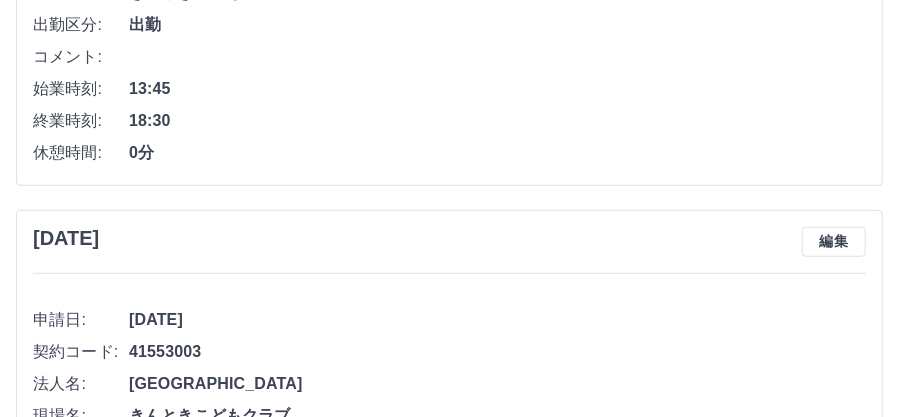 scroll, scrollTop: 0, scrollLeft: 0, axis: both 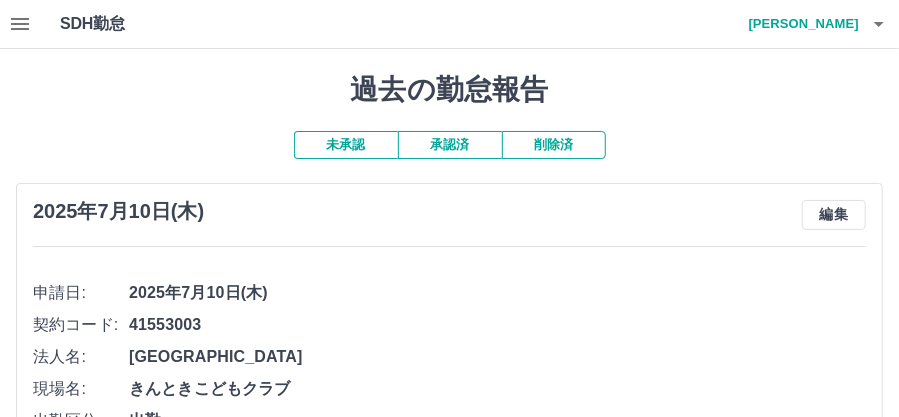 click on "承認済" at bounding box center [450, 145] 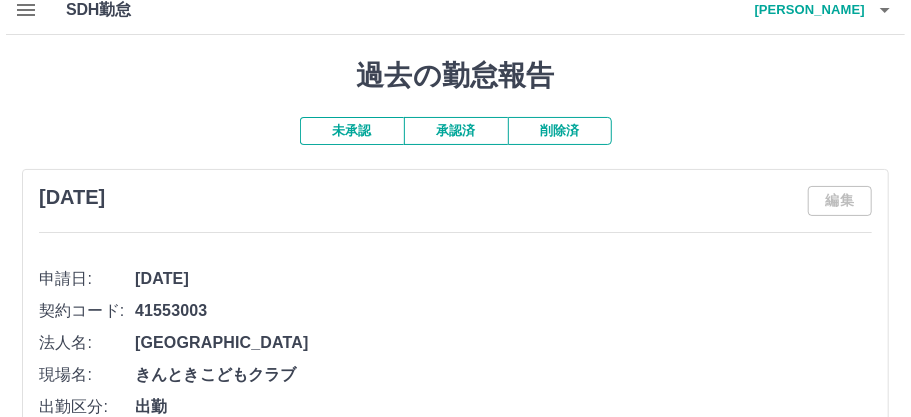 scroll, scrollTop: 4, scrollLeft: 0, axis: vertical 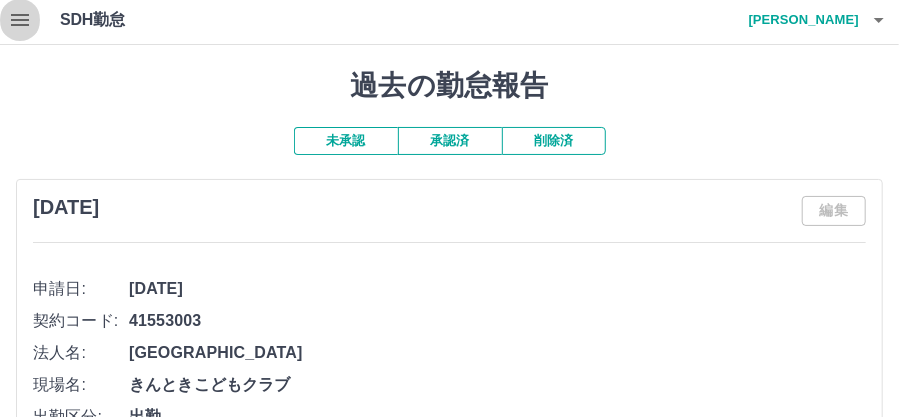 click 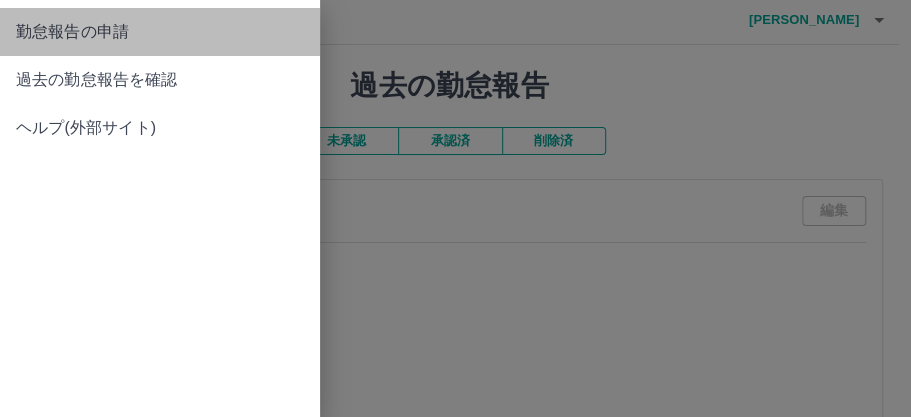 click on "勤怠報告の申請" at bounding box center [160, 32] 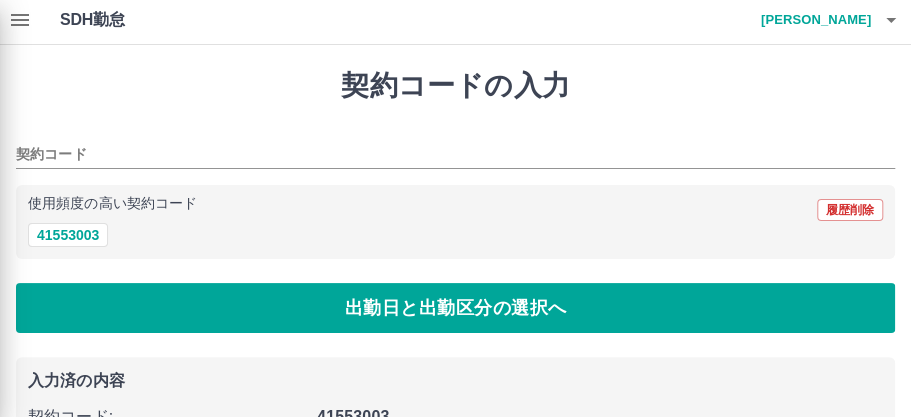 type on "********" 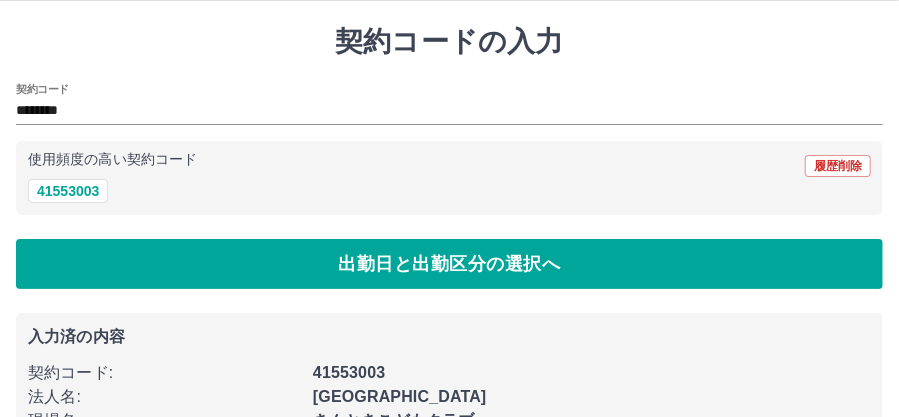 scroll, scrollTop: 70, scrollLeft: 0, axis: vertical 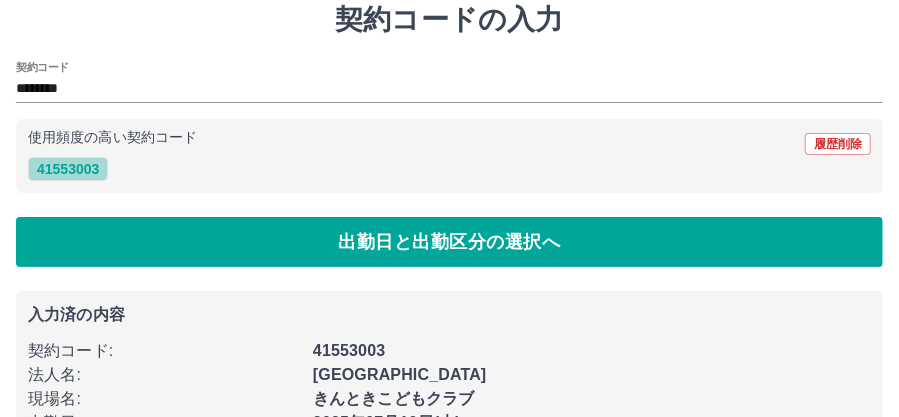 click on "41553003" at bounding box center [68, 169] 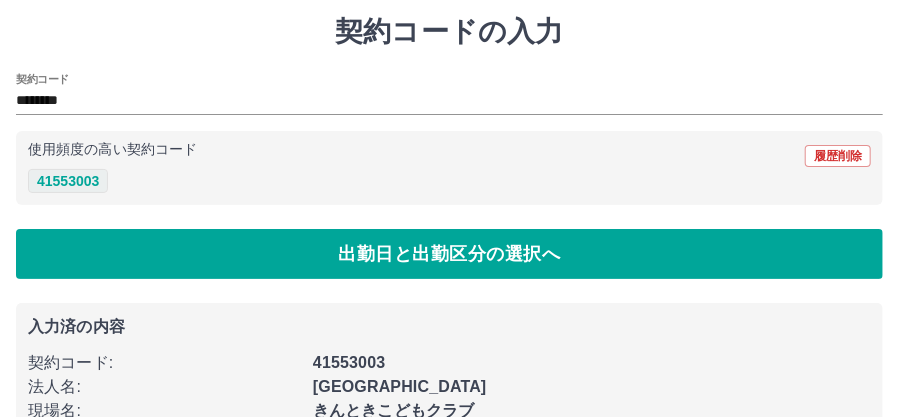 scroll, scrollTop: 0, scrollLeft: 0, axis: both 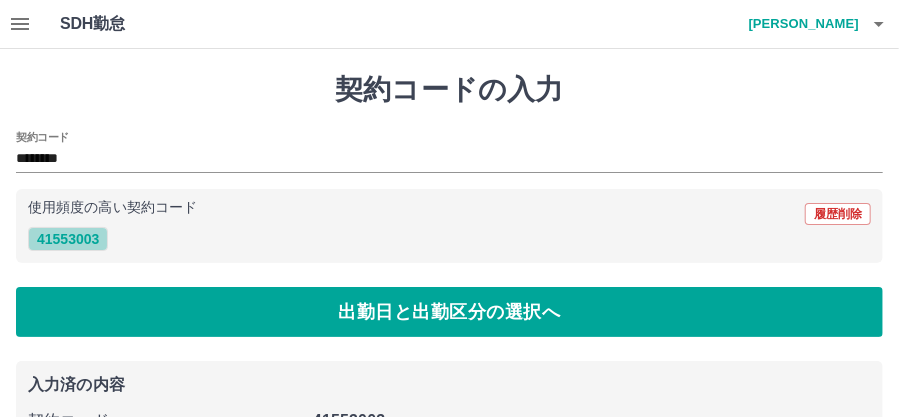 click on "41553003" at bounding box center [68, 239] 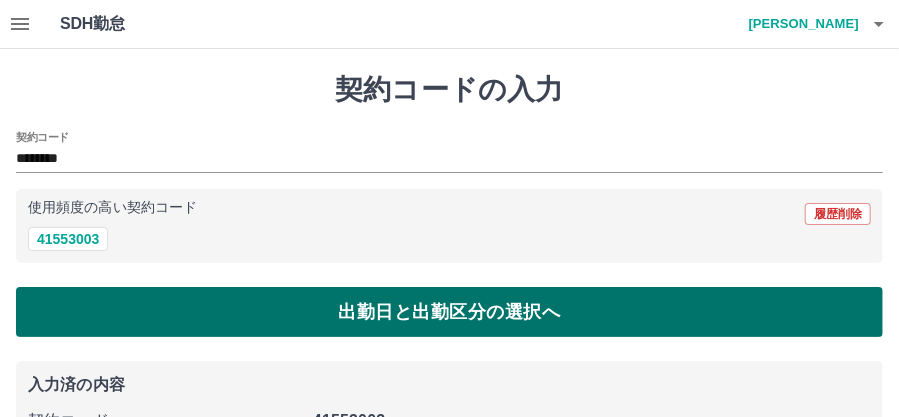click on "出勤日と出勤区分の選択へ" at bounding box center [449, 312] 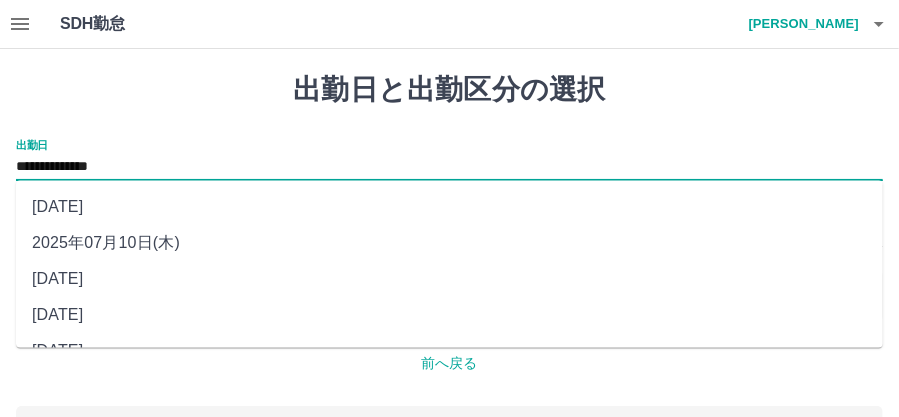 click on "**********" at bounding box center [449, 167] 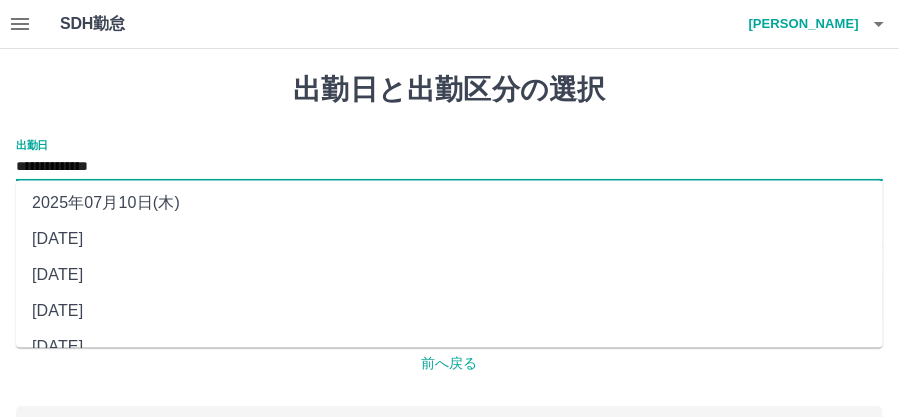 scroll, scrollTop: 40, scrollLeft: 0, axis: vertical 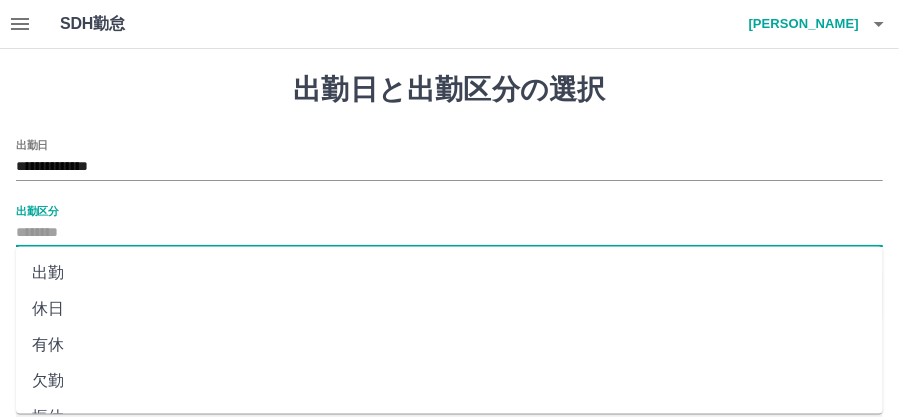 click on "出勤区分" at bounding box center (449, 233) 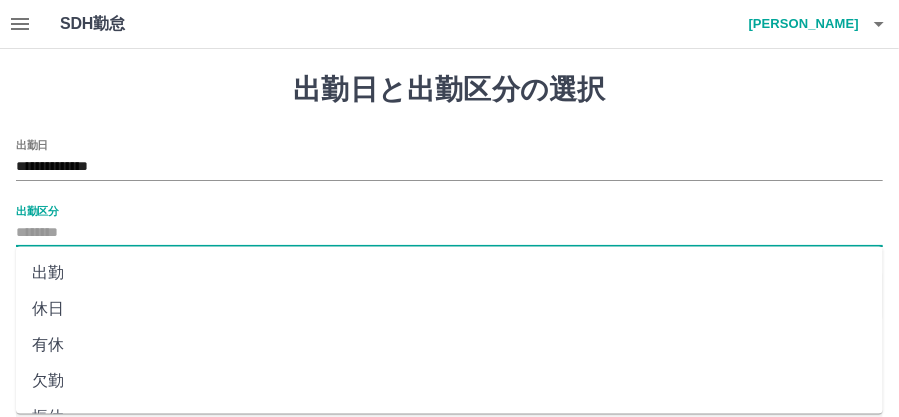 click on "出勤" at bounding box center (449, 273) 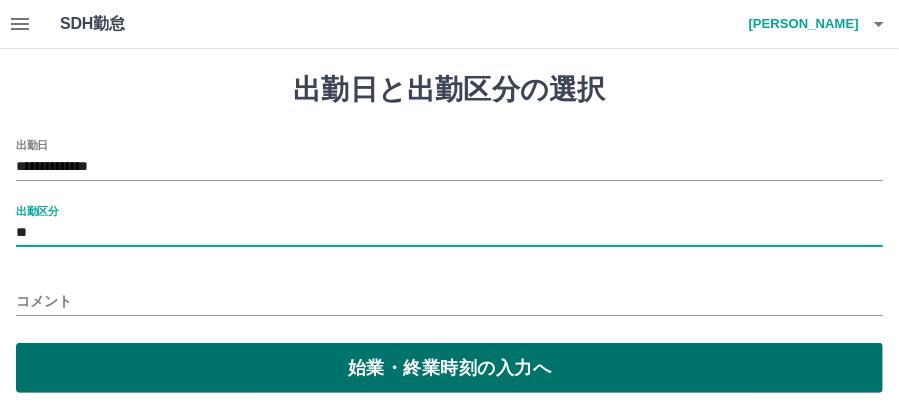 click on "始業・終業時刻の入力へ" at bounding box center (449, 368) 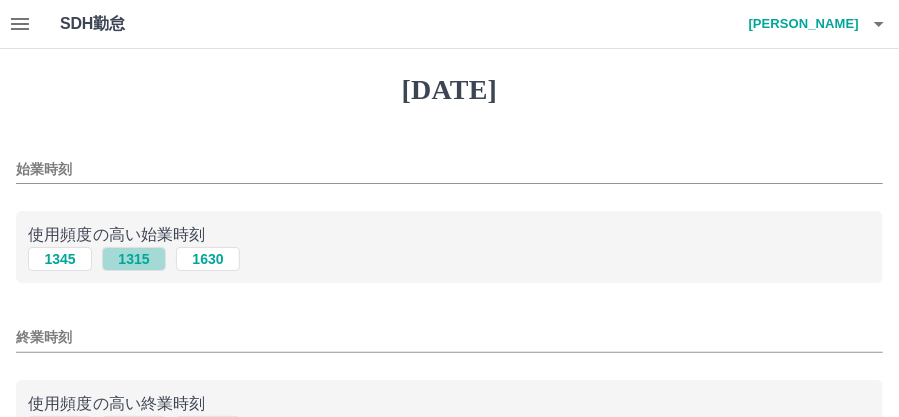 click on "1315" at bounding box center [134, 259] 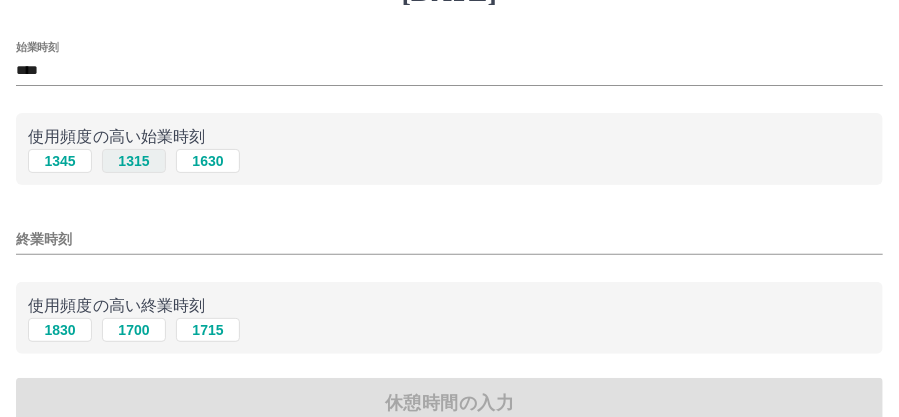 scroll, scrollTop: 99, scrollLeft: 0, axis: vertical 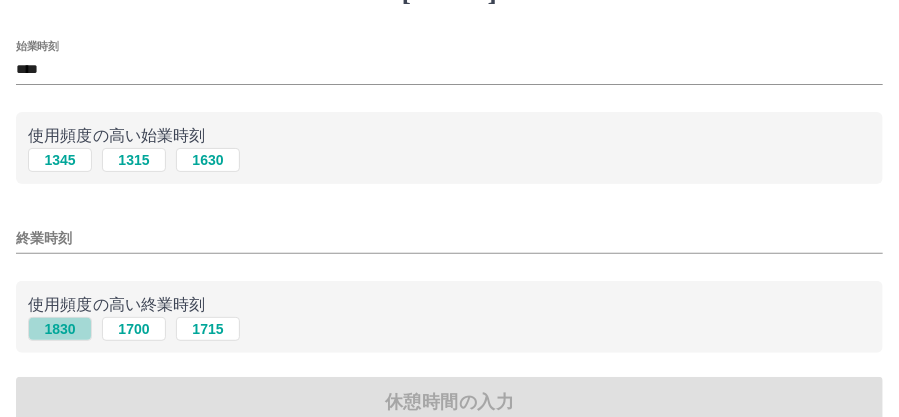 click on "1830" at bounding box center [60, 329] 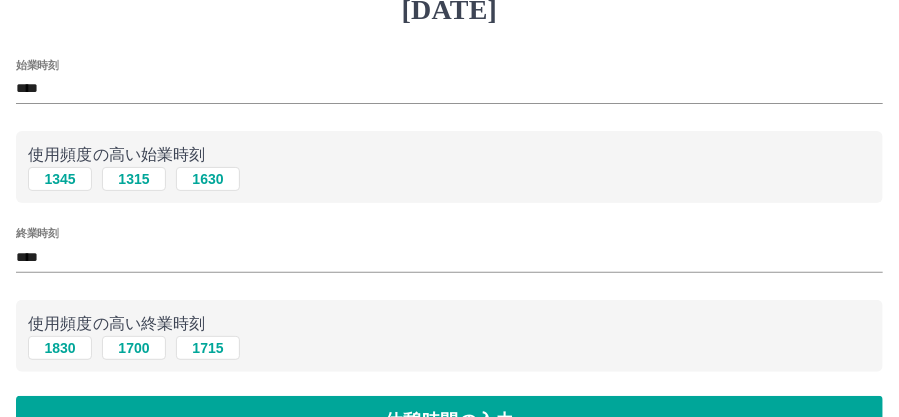 scroll, scrollTop: 78, scrollLeft: 0, axis: vertical 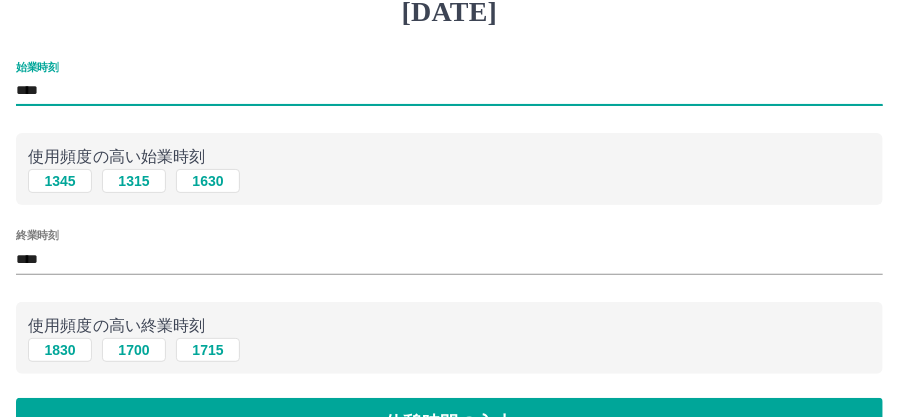 click on "****" at bounding box center [449, 91] 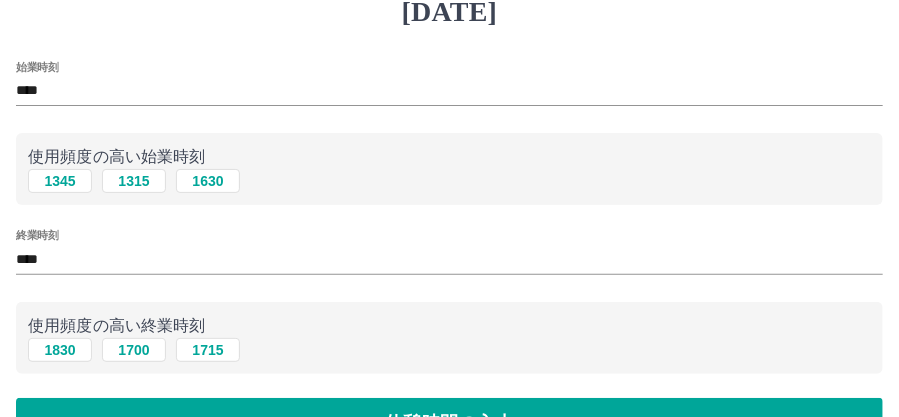 click on "1345 1315 1630" at bounding box center [449, 181] 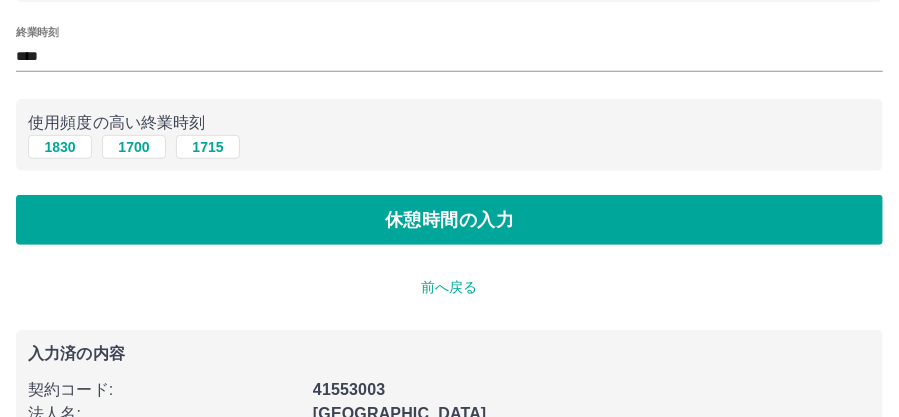scroll, scrollTop: 282, scrollLeft: 0, axis: vertical 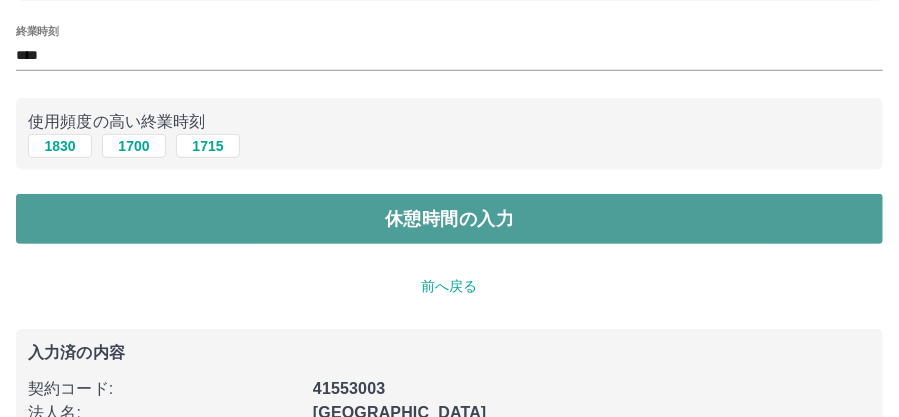 click on "休憩時間の入力" at bounding box center [449, 219] 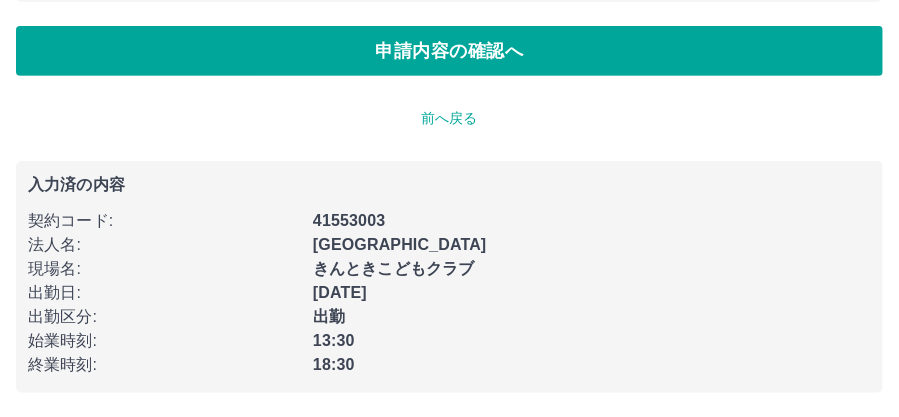 scroll, scrollTop: 0, scrollLeft: 0, axis: both 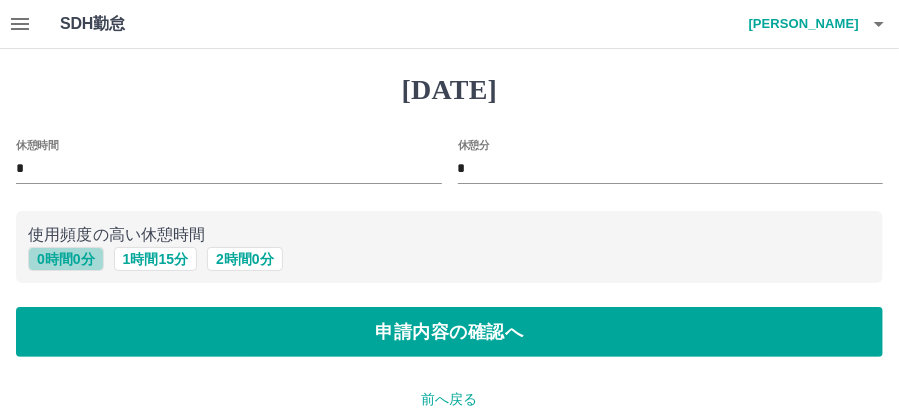 click on "0 時間 0 分" at bounding box center (66, 259) 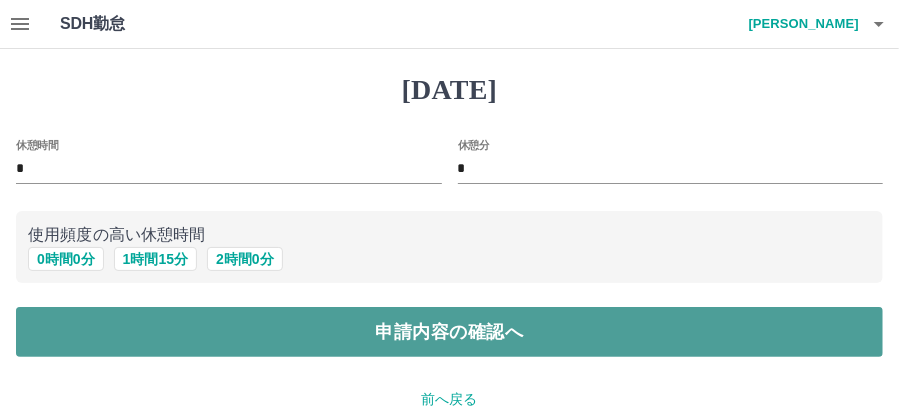 click on "申請内容の確認へ" at bounding box center (449, 332) 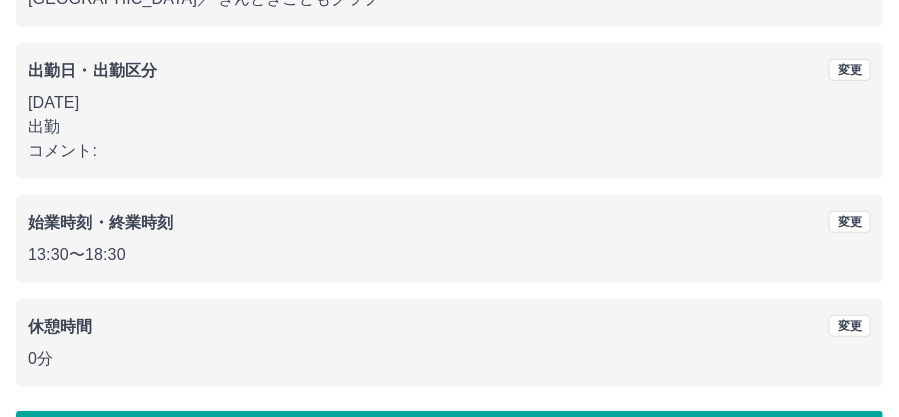 scroll, scrollTop: 332, scrollLeft: 0, axis: vertical 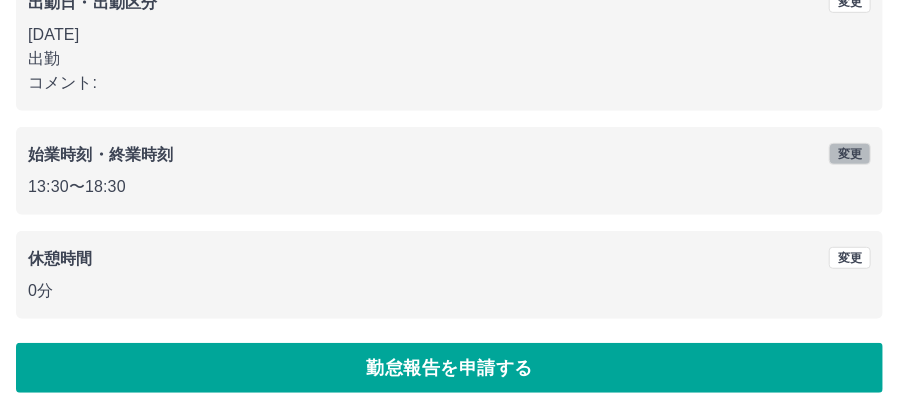 click on "変更" at bounding box center (850, 154) 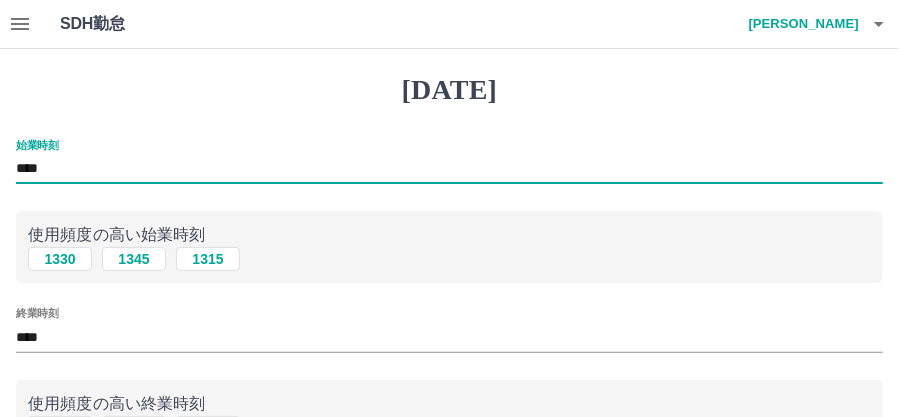 click on "****" at bounding box center [449, 169] 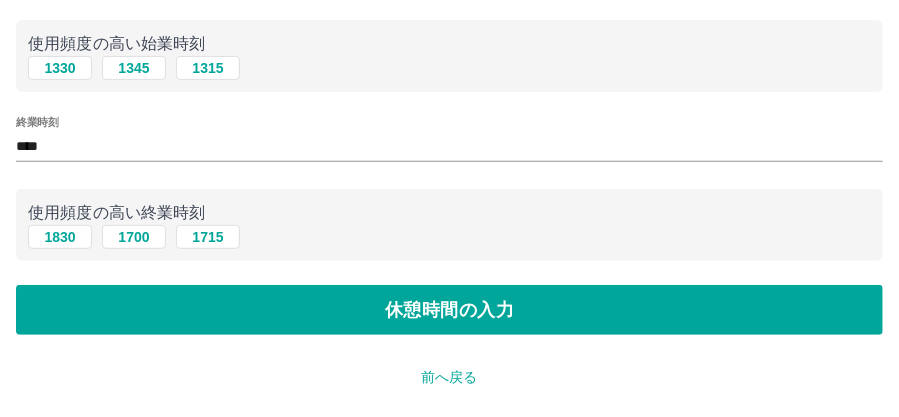 scroll, scrollTop: 194, scrollLeft: 0, axis: vertical 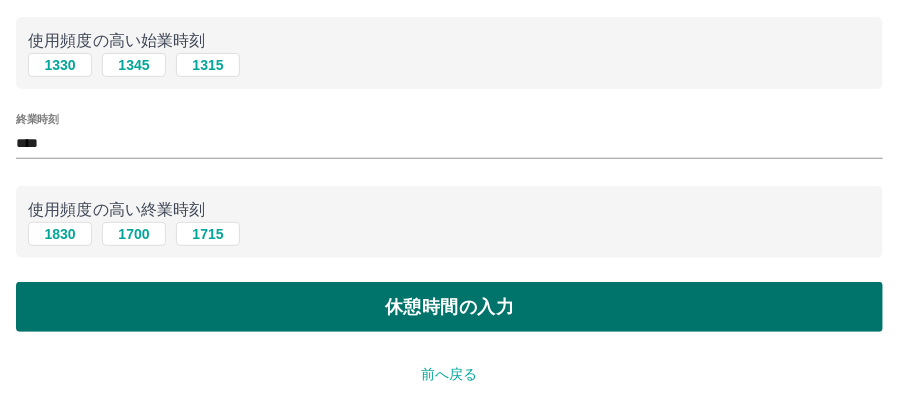 type on "****" 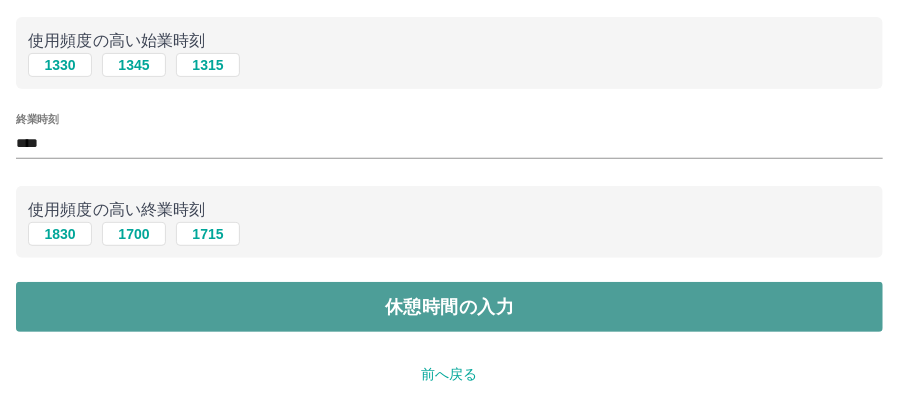 click on "休憩時間の入力" at bounding box center (449, 307) 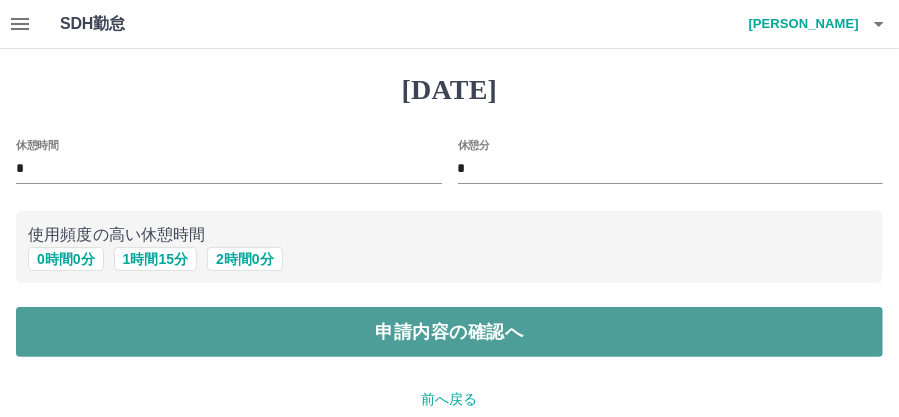 click on "申請内容の確認へ" at bounding box center (449, 332) 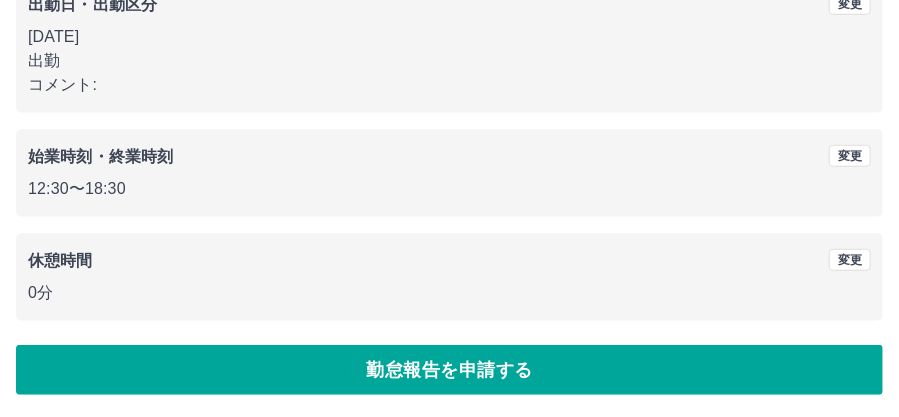 scroll, scrollTop: 332, scrollLeft: 0, axis: vertical 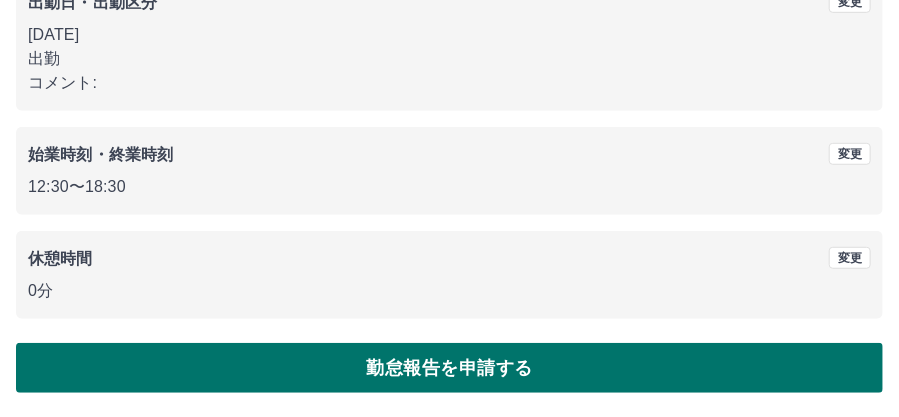 click on "勤怠報告を申請する" at bounding box center [449, 368] 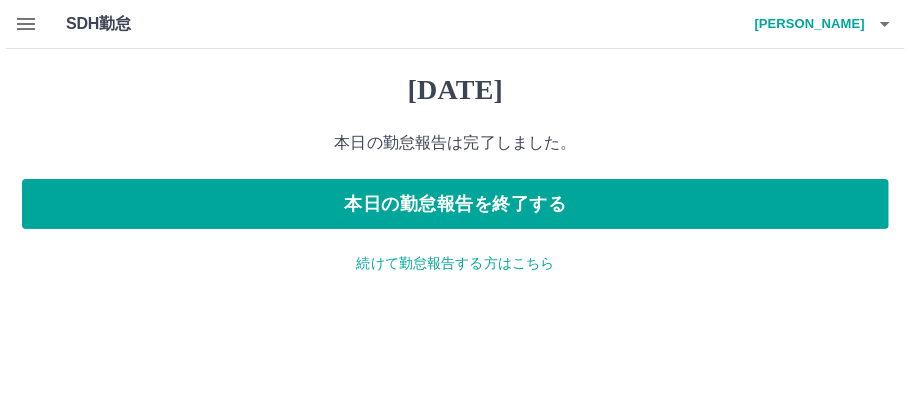 scroll, scrollTop: 0, scrollLeft: 0, axis: both 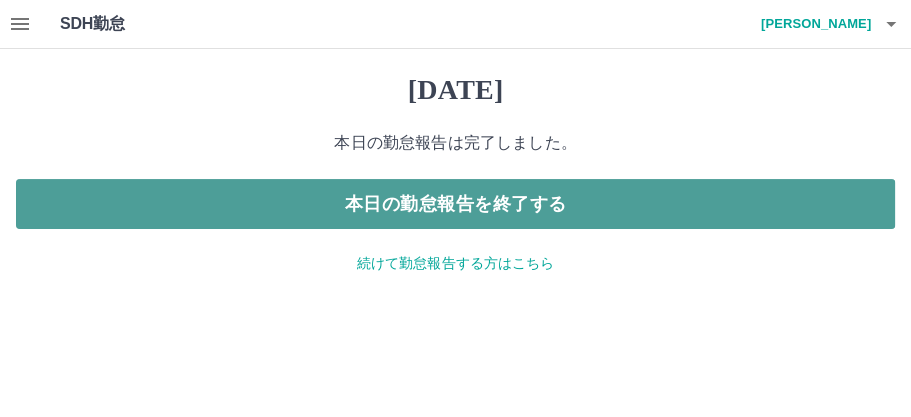 click on "本日の勤怠報告を終了する" at bounding box center [455, 204] 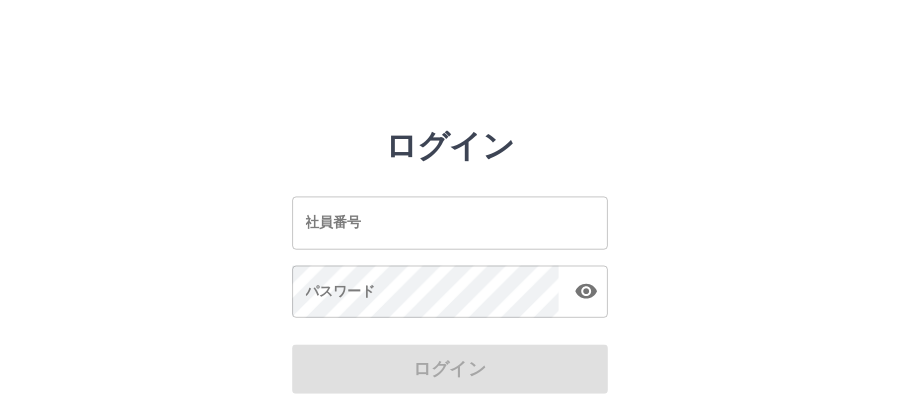 scroll, scrollTop: 0, scrollLeft: 0, axis: both 